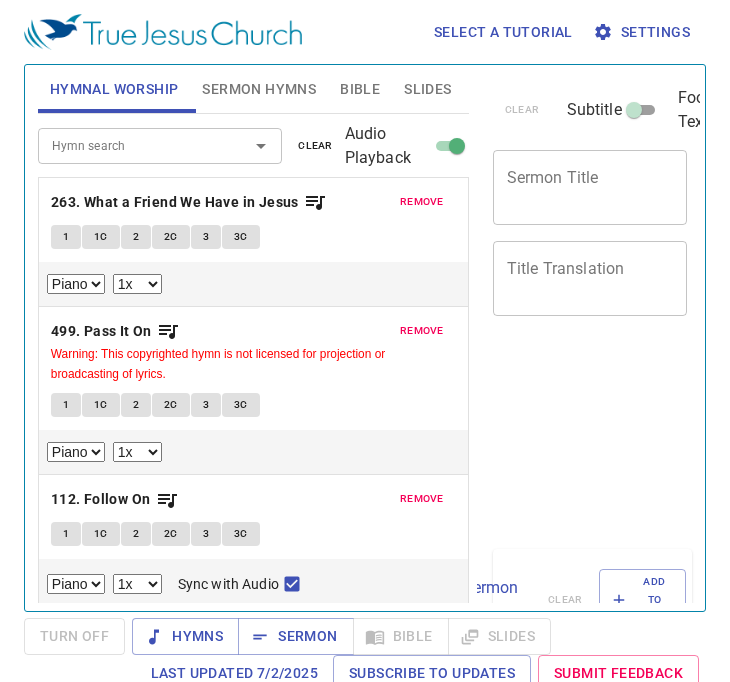 scroll, scrollTop: 0, scrollLeft: 0, axis: both 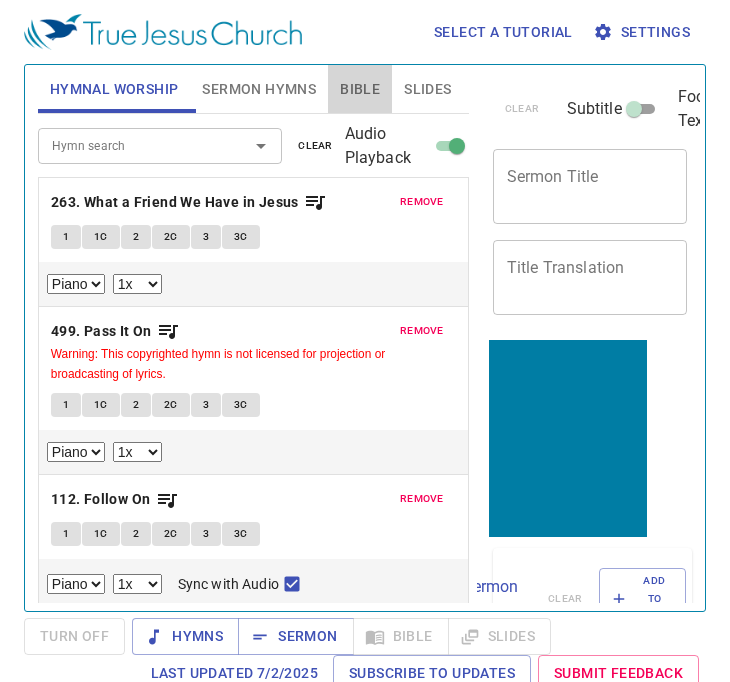 click on "Bible" at bounding box center [360, 89] 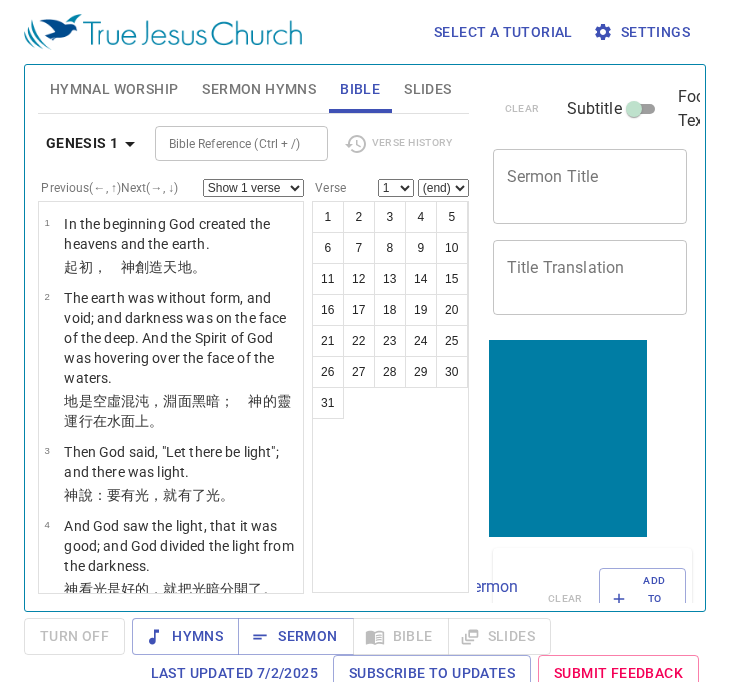 click on "1 2 3 4 5 6 7 8 9 10 11 12 13 14 15 16 17 18 19 20 21 22 23 24 25 26 27 28 29 30 31" at bounding box center [390, 397] 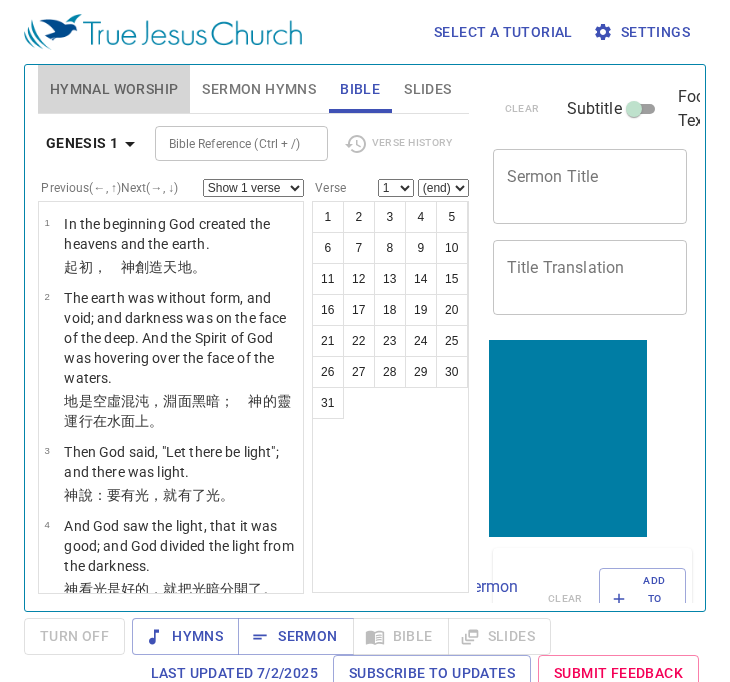 click on "Hymnal Worship" at bounding box center [114, 89] 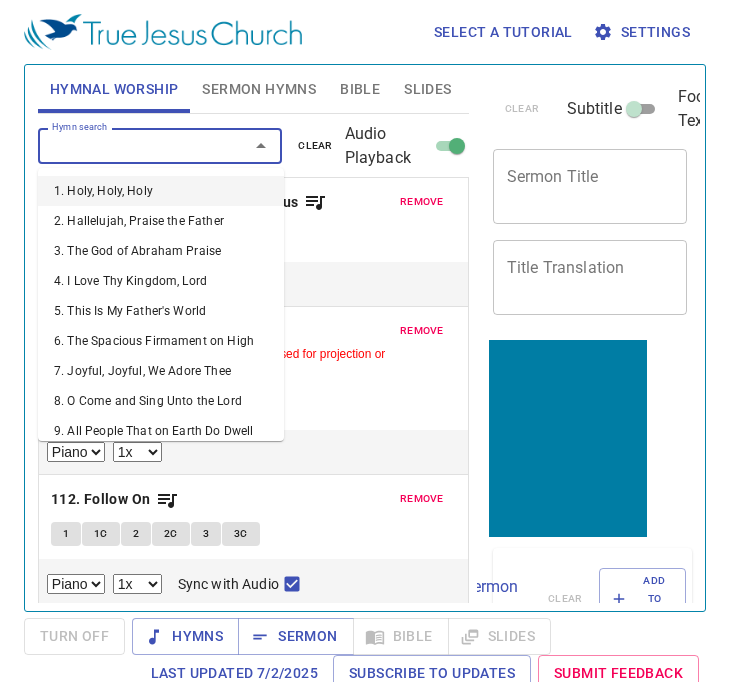 click on "Hymn search" at bounding box center (131, 145) 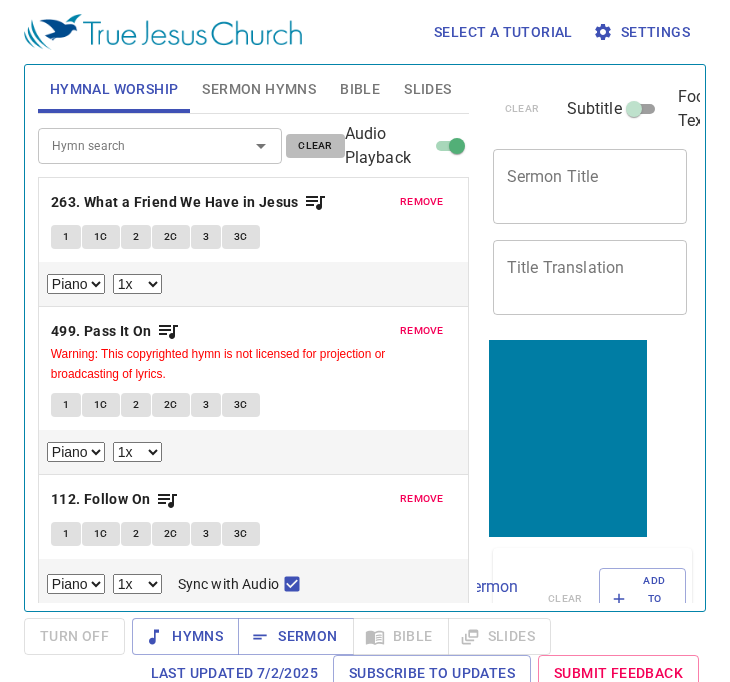 click on "clear" at bounding box center [315, 146] 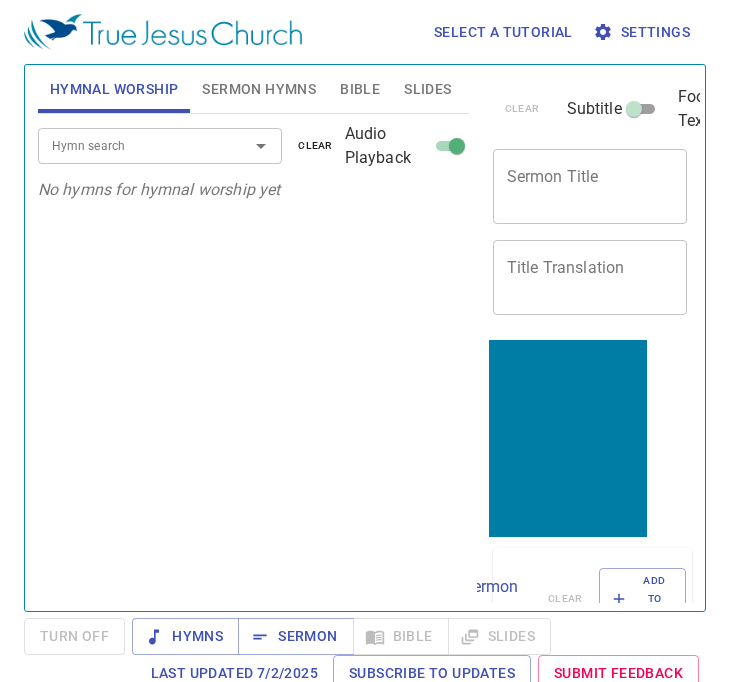 click on "Hymn search Hymn search   clear Audio Playback No hymns for hymnal worship yet" at bounding box center [253, 354] 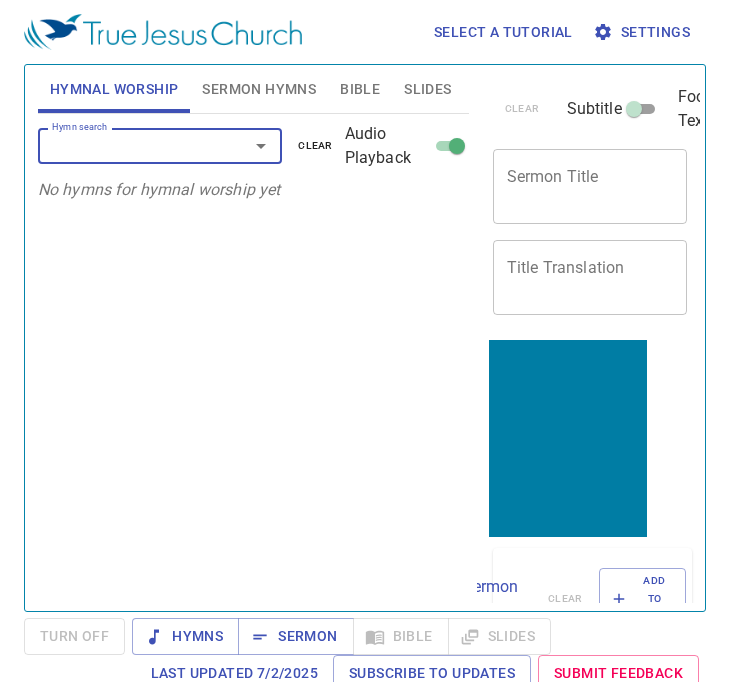 click on "Hymn search" at bounding box center (131, 145) 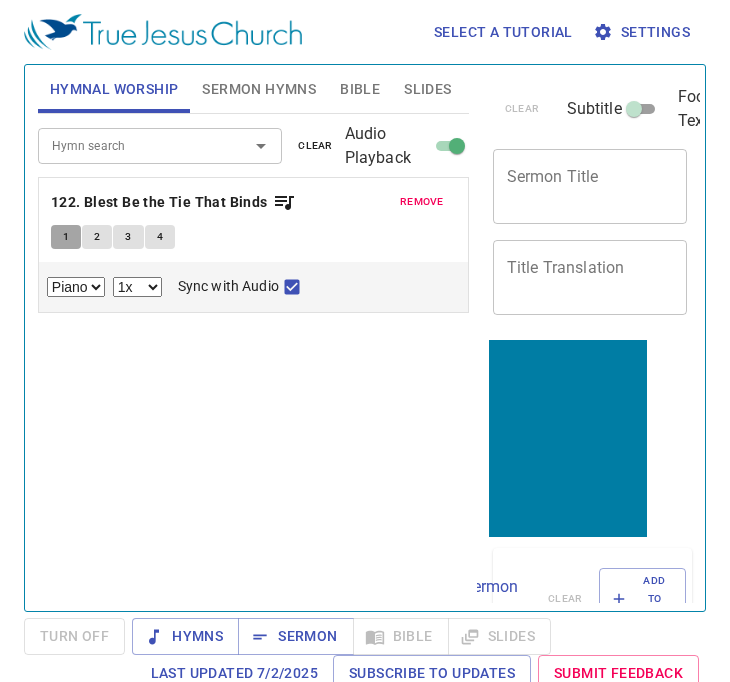click on "1" at bounding box center (66, 237) 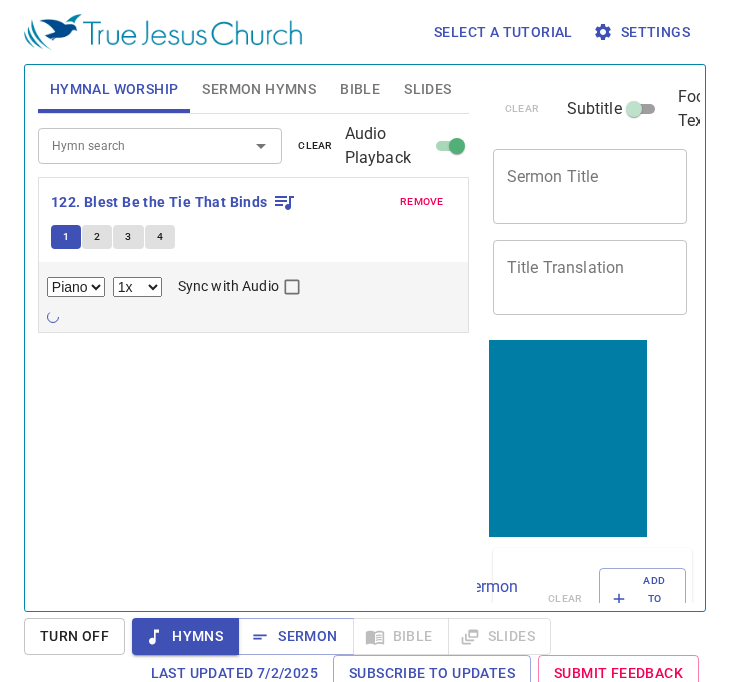 click on "Sync with Audio" at bounding box center (292, 291) 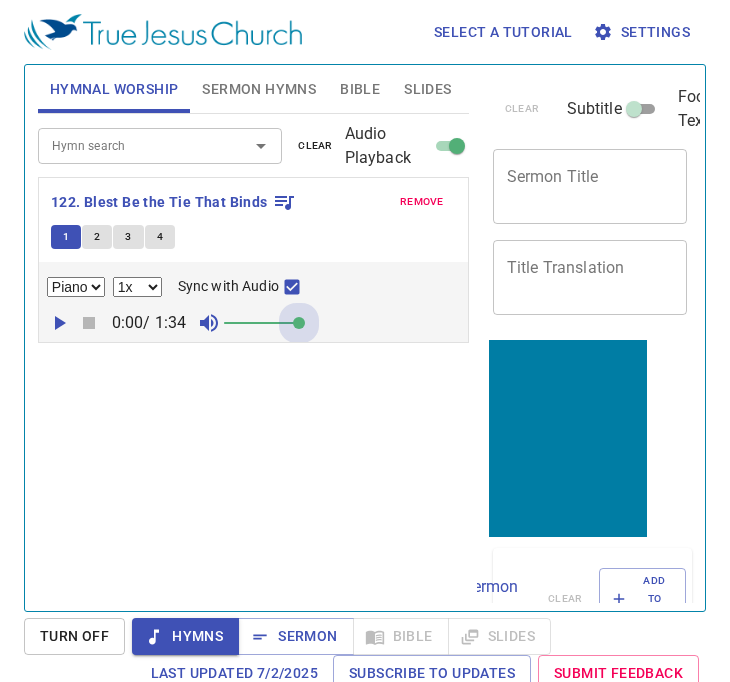 drag, startPoint x: 246, startPoint y: 314, endPoint x: 359, endPoint y: 317, distance: 113.03982 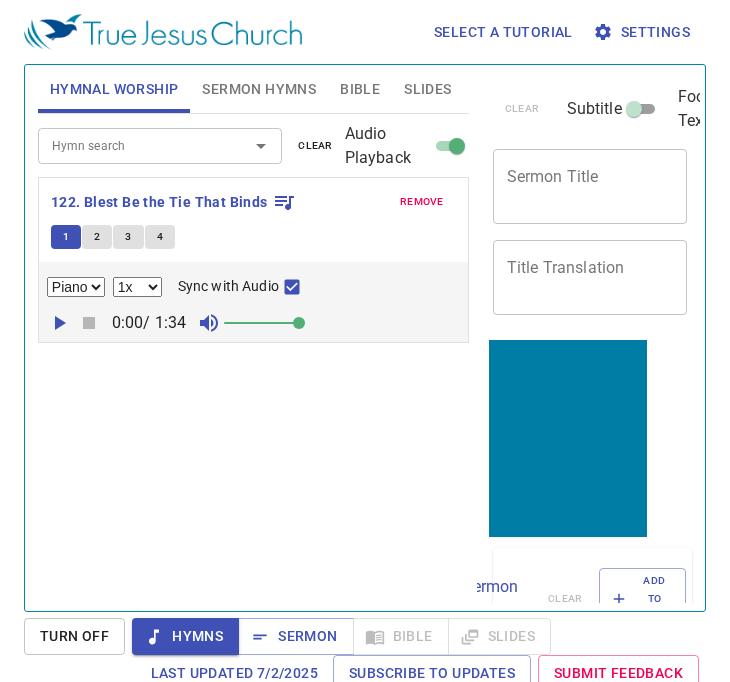 click on "0:00  /   1:34" at bounding box center (253, 323) 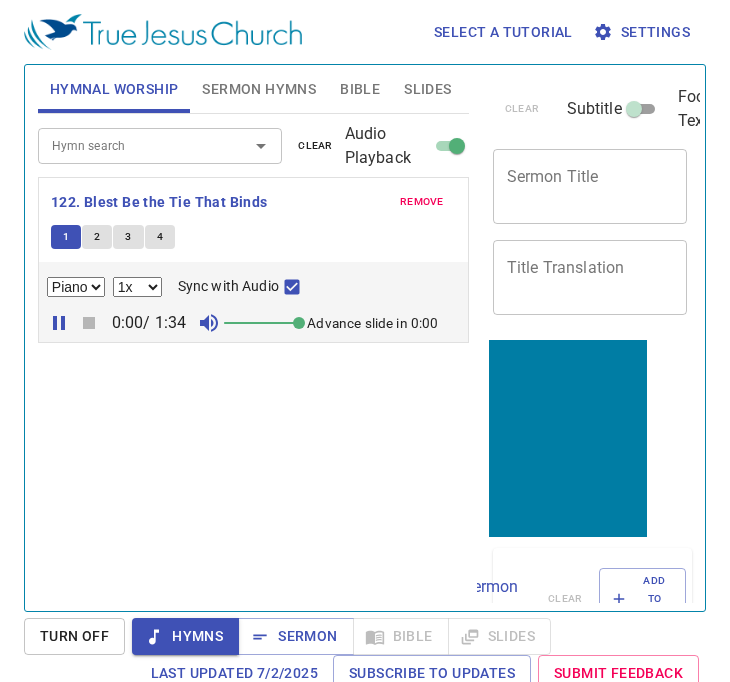 type 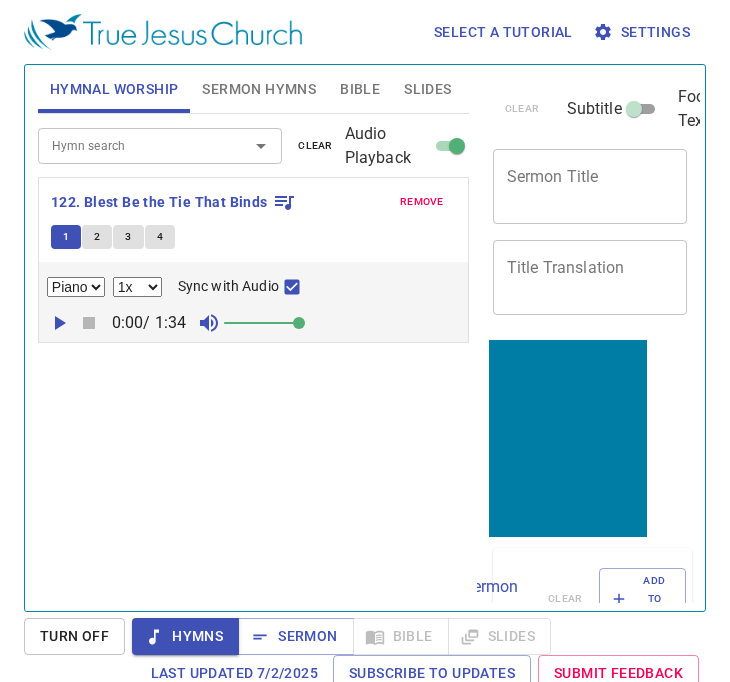 click on "Hymn search Hymn search   clear Audio Playback remove 122. Blest Be the Tie That Binds   1 2 3 4 Piano 0.6x 0.7x 0.8x 0.9x 1x 1.1x 1.2x 1.3x 1.4x 1.5x 1.7x 2x Sync with Audio 0:00  /   1:34" at bounding box center (253, 354) 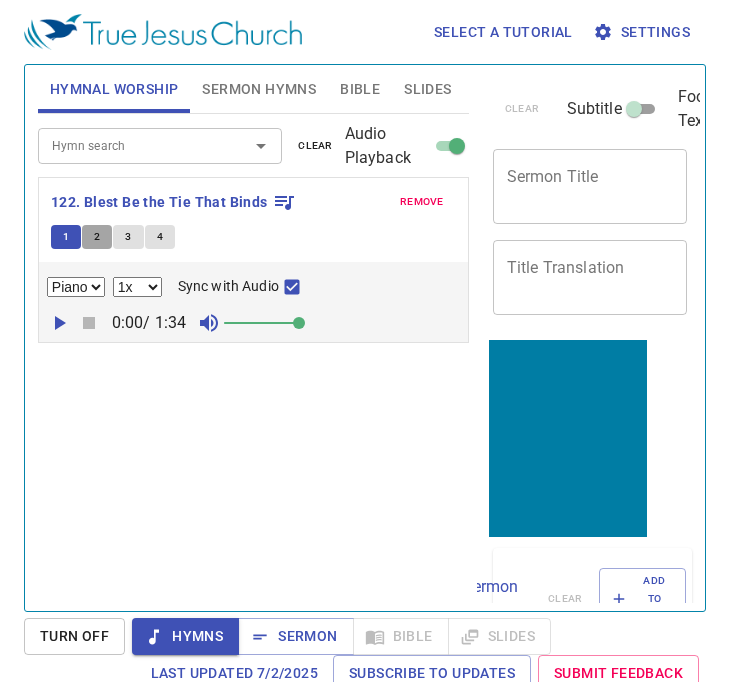 click on "2" at bounding box center [66, 237] 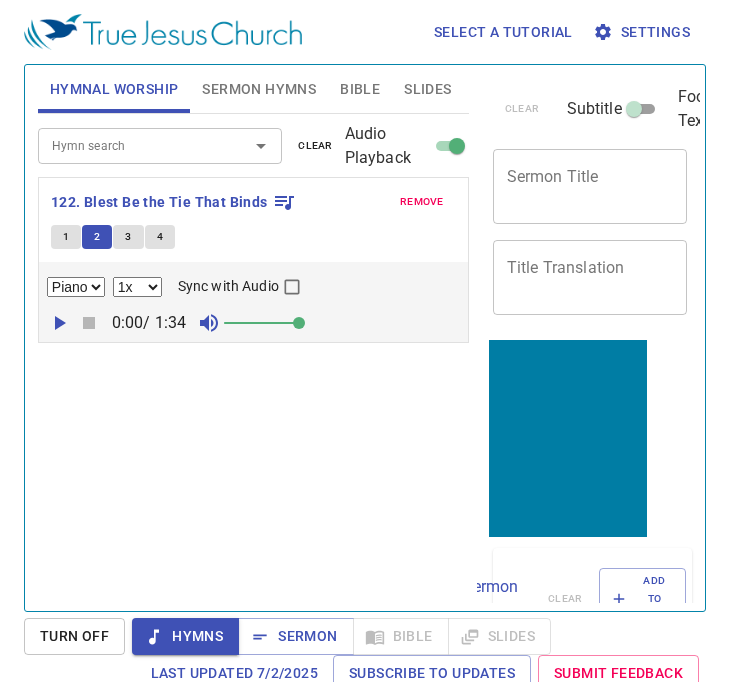click on "3" at bounding box center [128, 237] 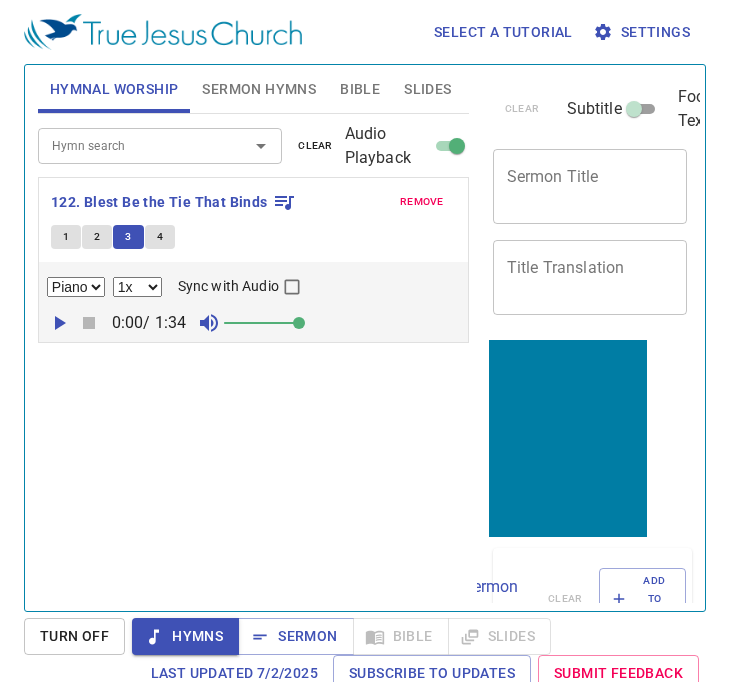 type 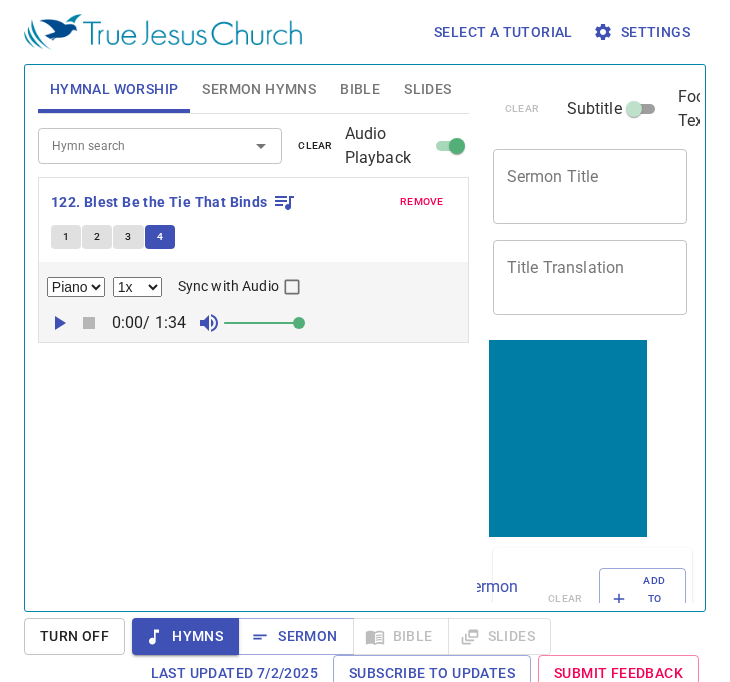 click on "Hymn search Hymn search   clear Audio Playback remove 122. Blest Be the Tie That Binds   1 2 3 4 Piano 0.6x 0.7x 0.8x 0.9x 1x 1.1x 1.2x 1.3x 1.4x 1.5x 1.7x 2x Sync with Audio 0:00  /   1:34" at bounding box center (253, 354) 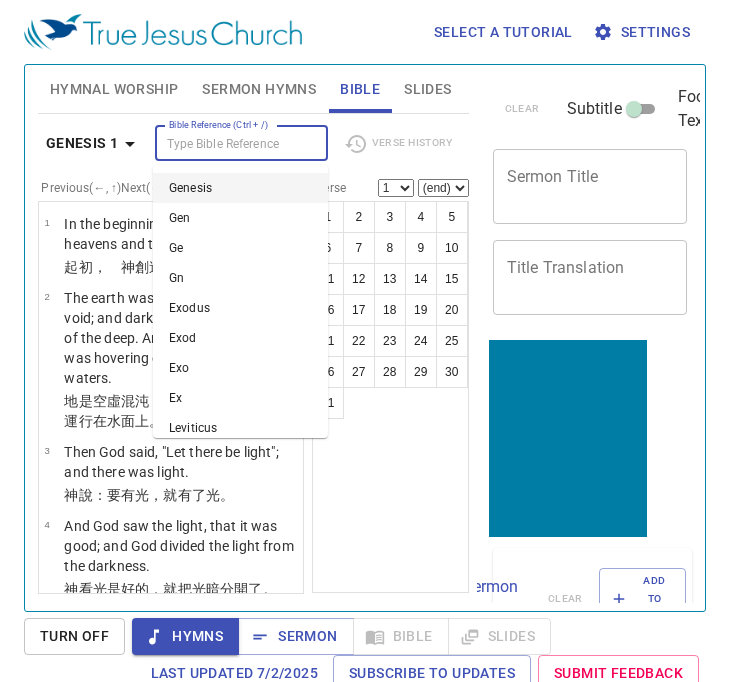 click on "Bible Reference (Ctrl + /)" at bounding box center (225, 143) 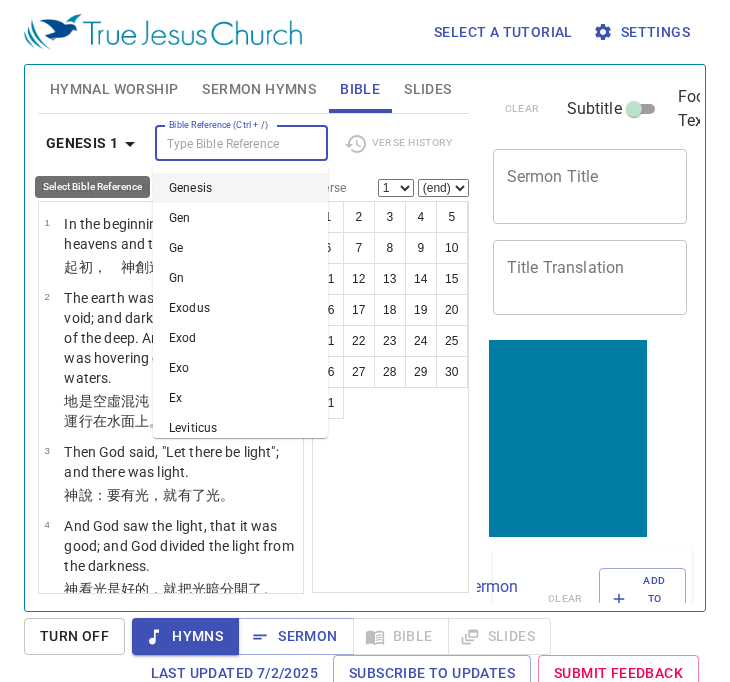 click on "Genesis 1" at bounding box center [82, 143] 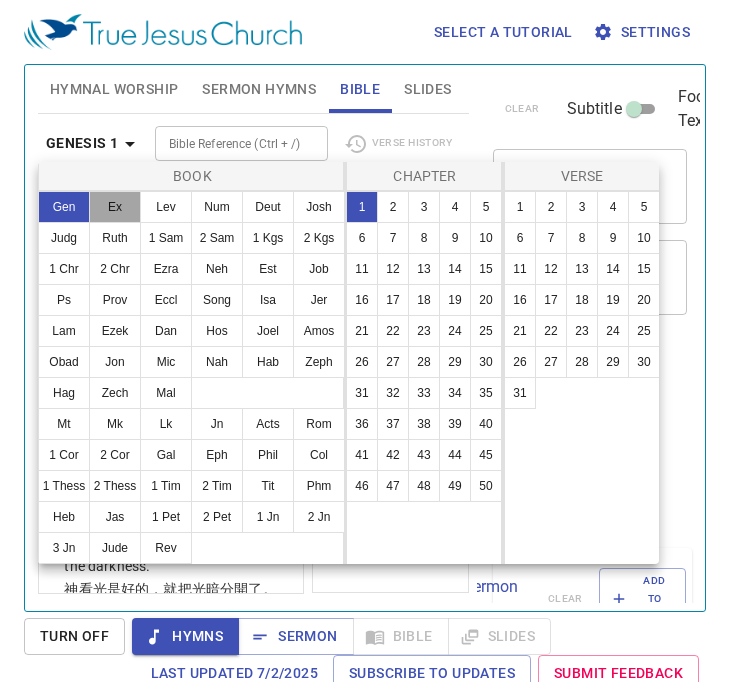 click on "Ex" at bounding box center (115, 207) 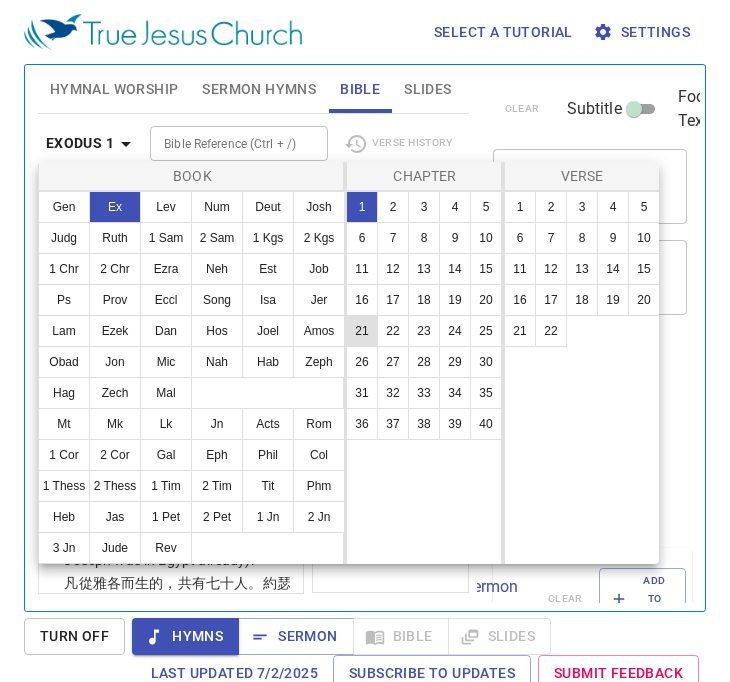 click on "21" at bounding box center (362, 331) 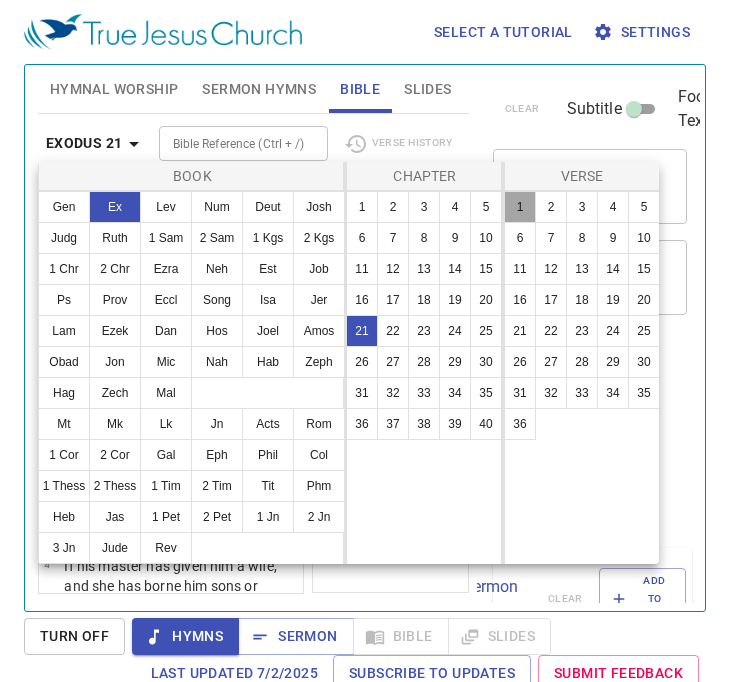 click on "1" at bounding box center [520, 207] 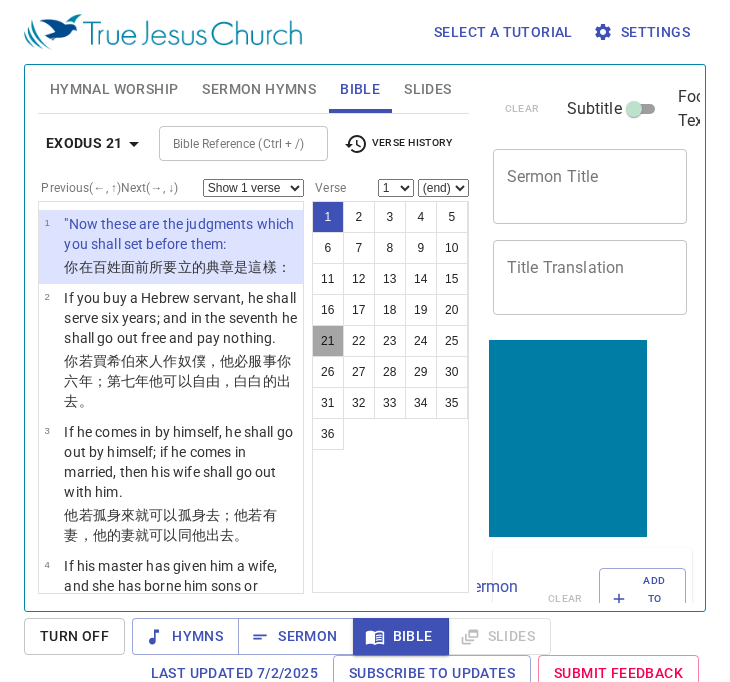 click on "21" at bounding box center [328, 341] 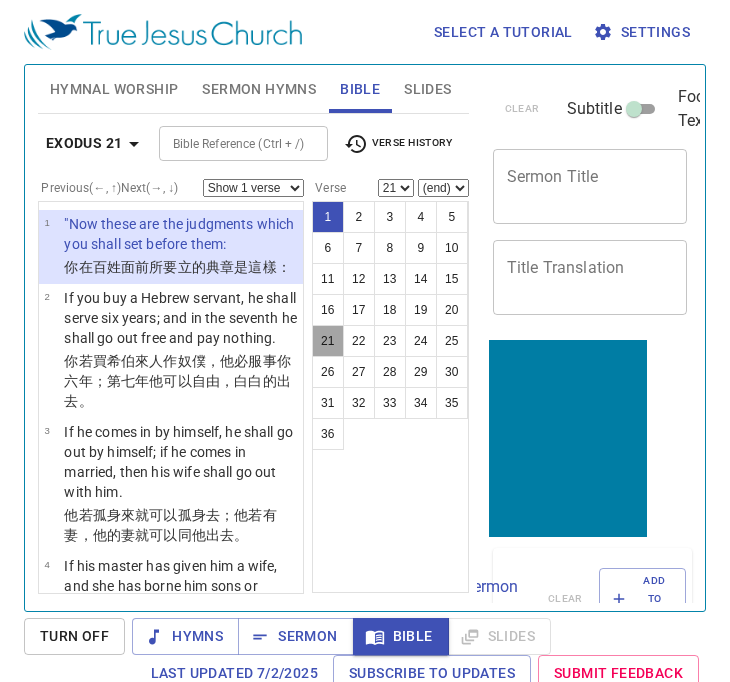 scroll, scrollTop: 2509, scrollLeft: 0, axis: vertical 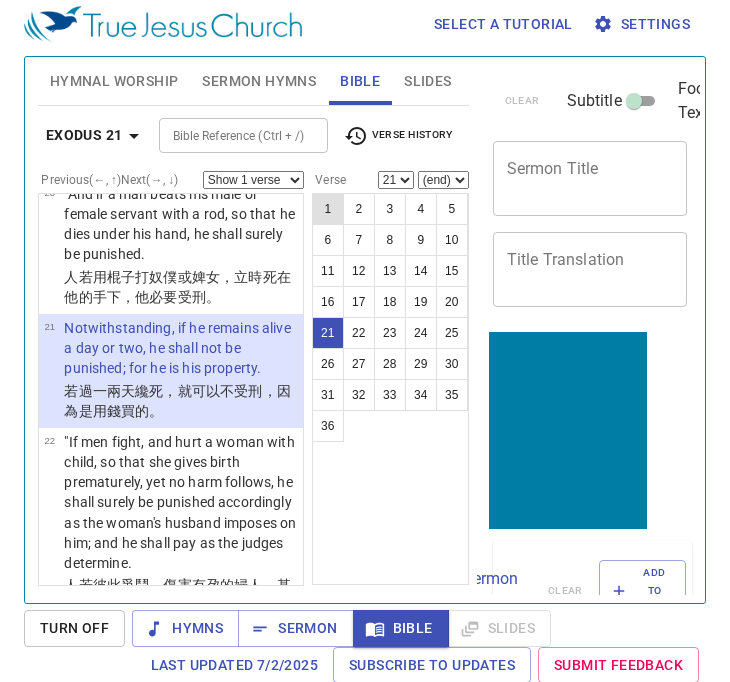 click on "1" at bounding box center (328, 209) 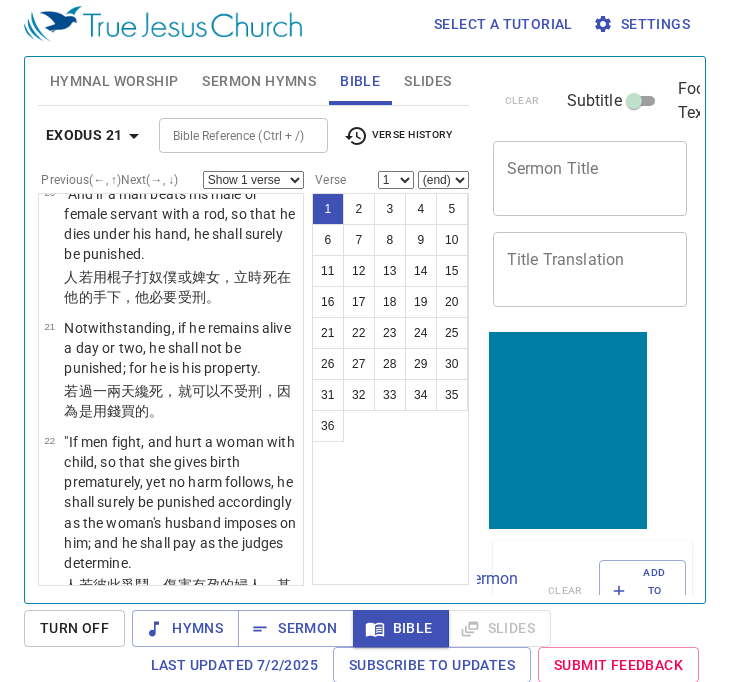 scroll, scrollTop: 0, scrollLeft: 0, axis: both 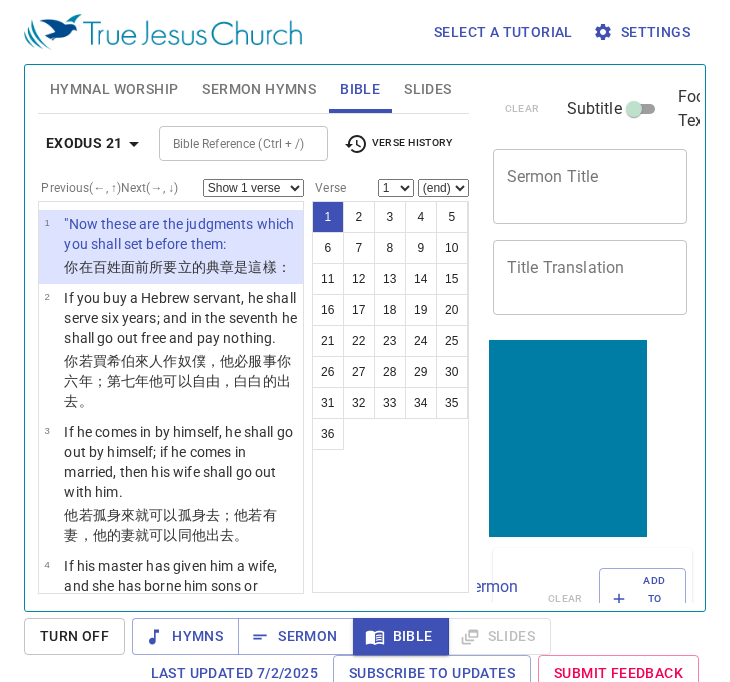 type 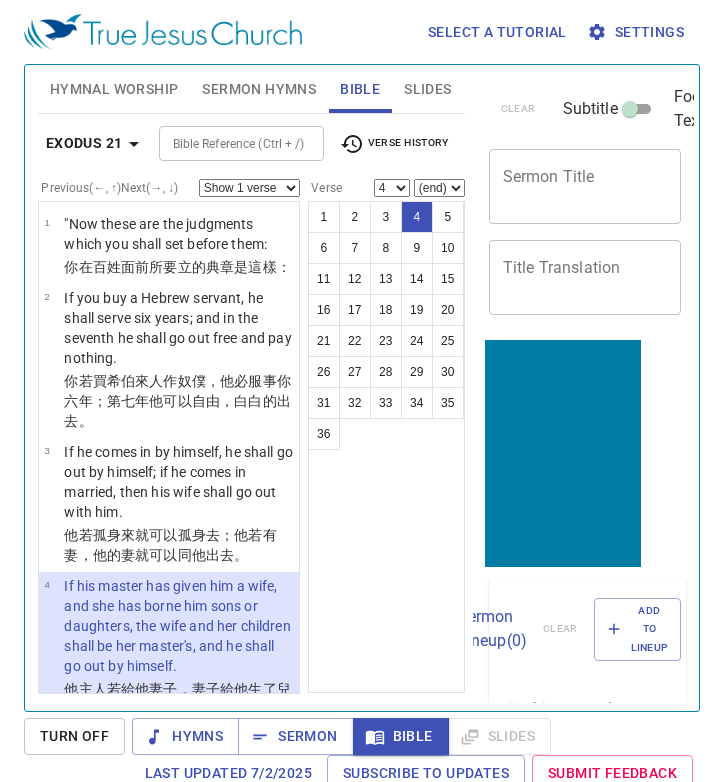 scroll, scrollTop: 8, scrollLeft: 0, axis: vertical 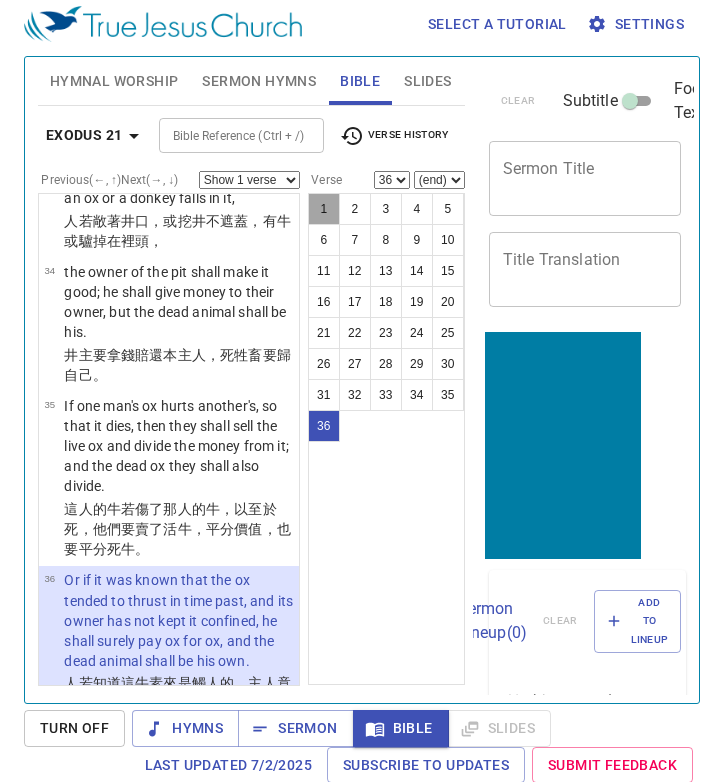 click on "1" at bounding box center [324, 209] 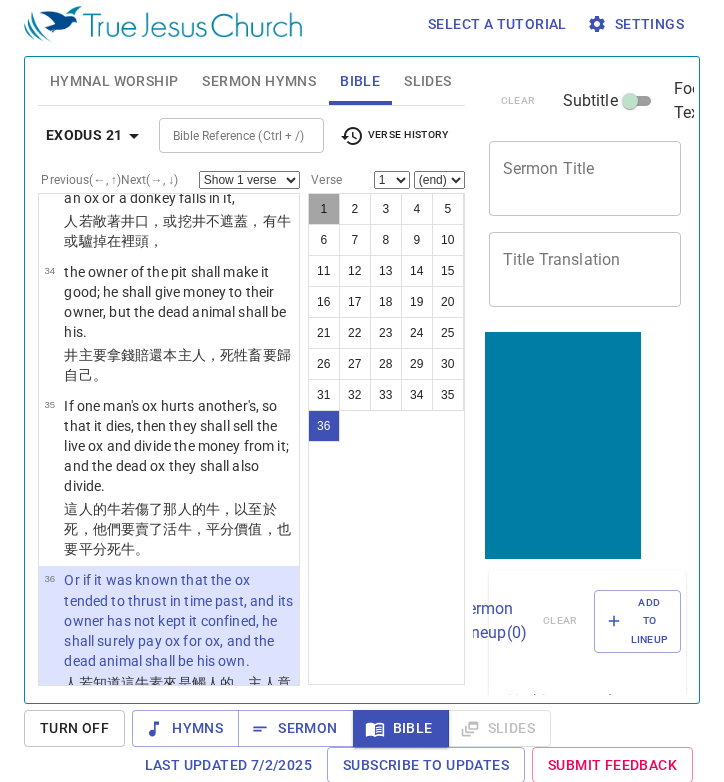 scroll, scrollTop: 0, scrollLeft: 0, axis: both 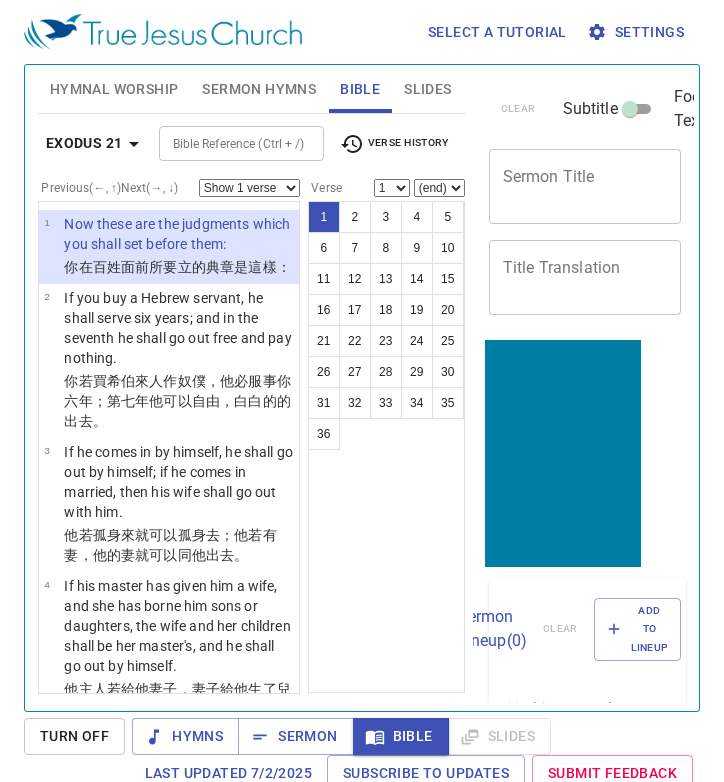 type 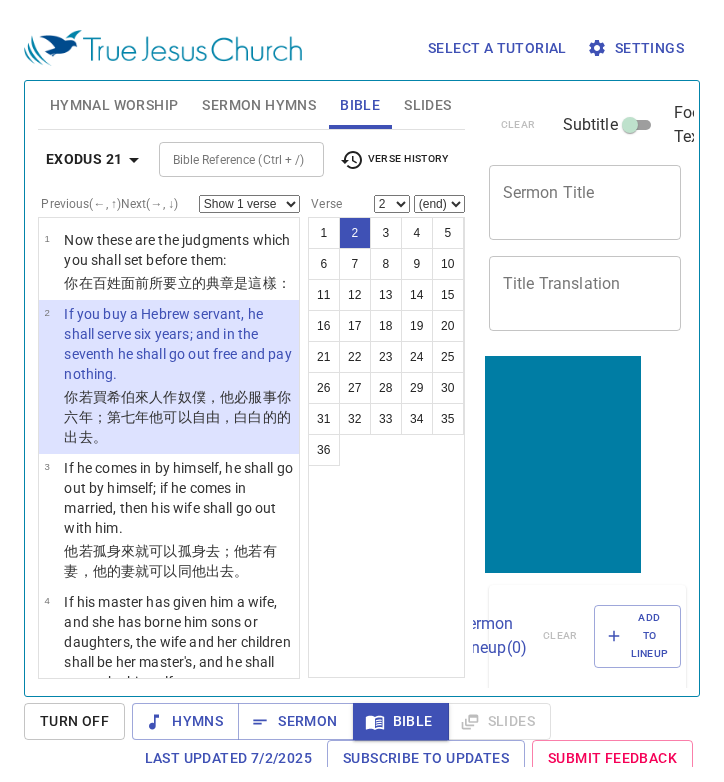 scroll, scrollTop: 481, scrollLeft: 0, axis: vertical 